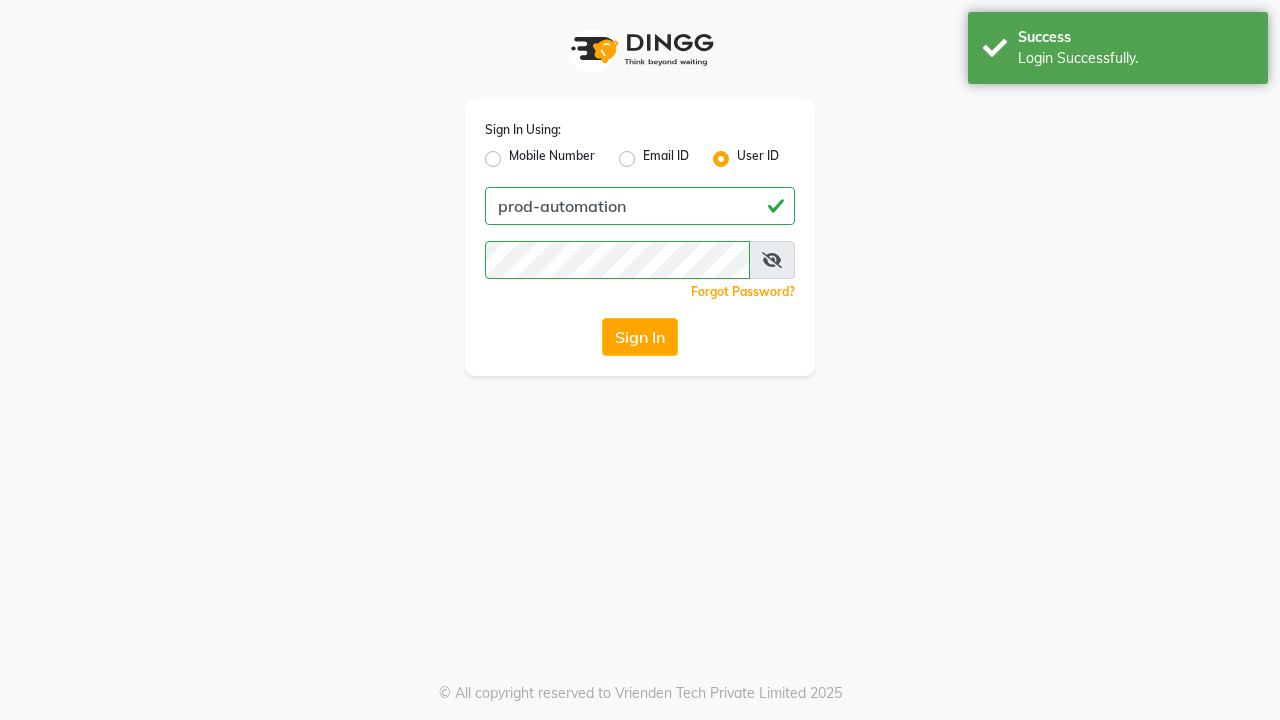 scroll, scrollTop: 0, scrollLeft: 0, axis: both 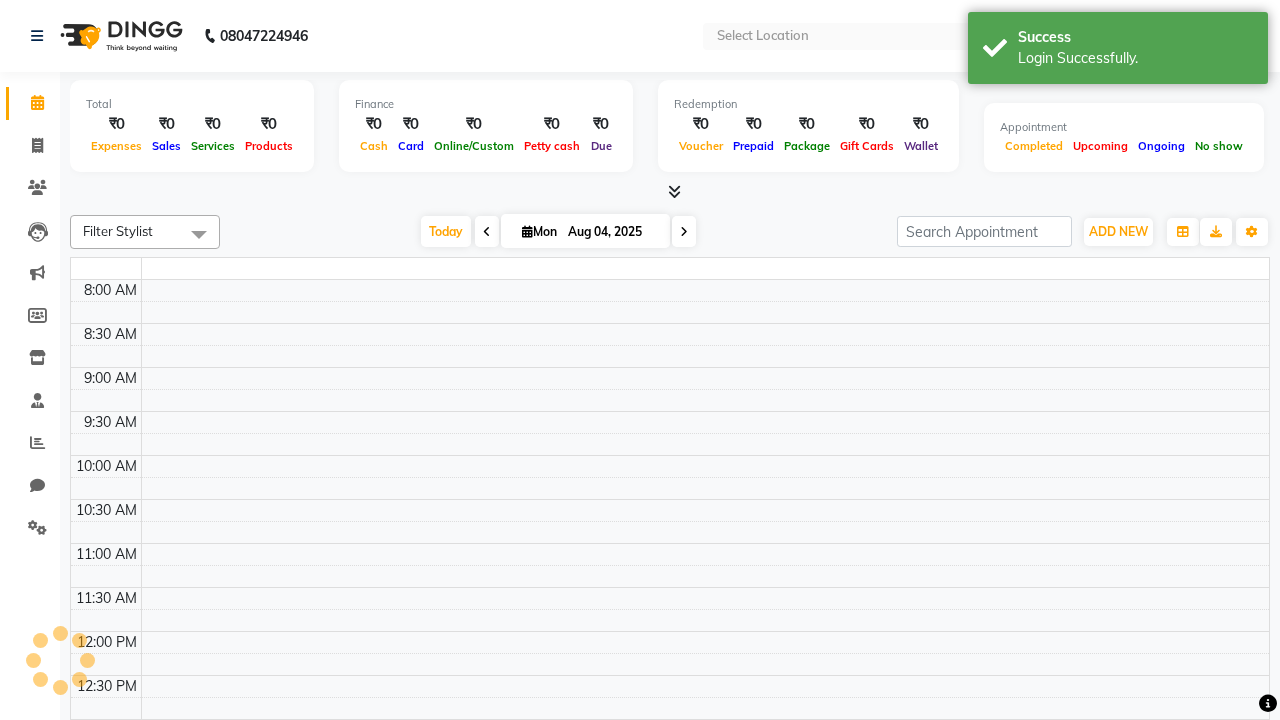select on "en" 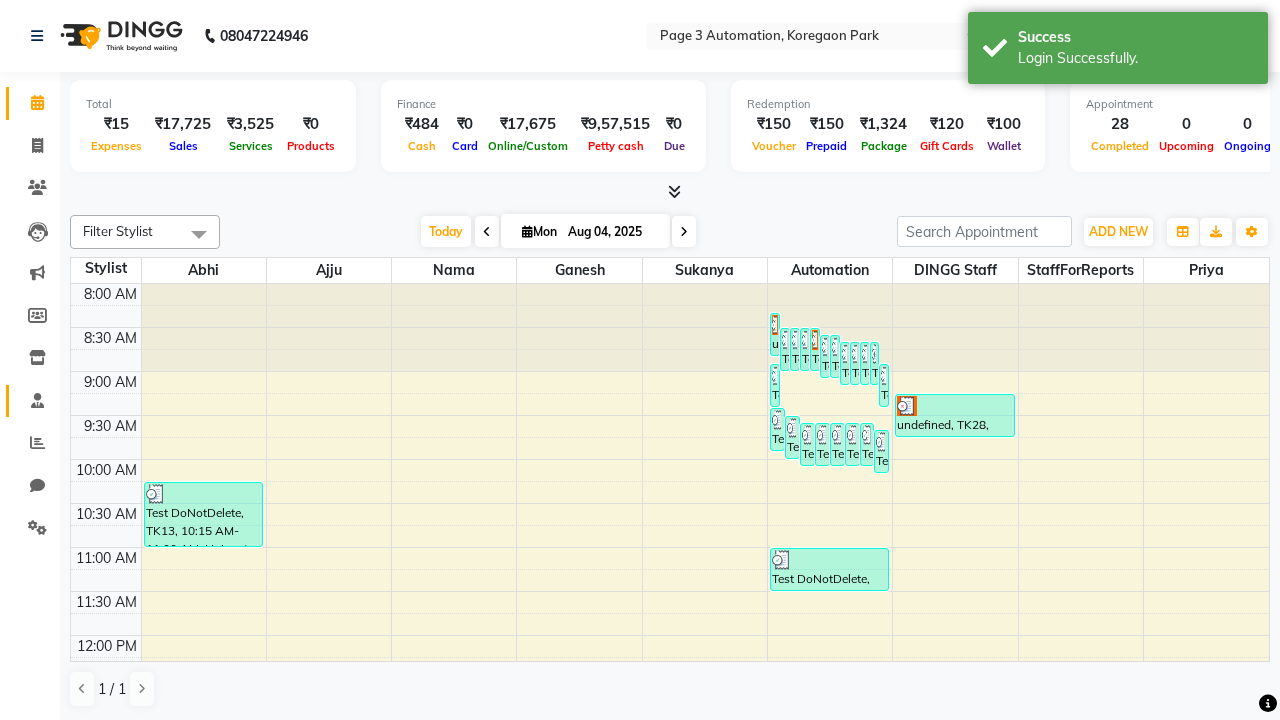 click 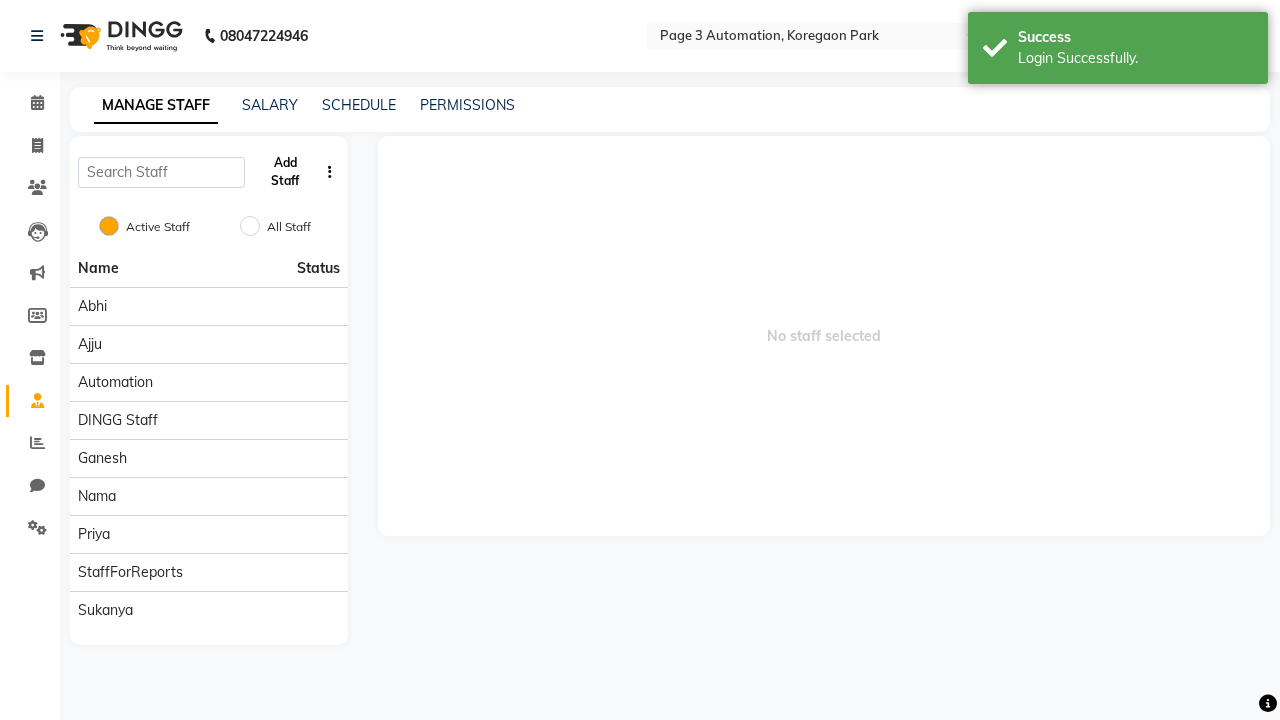 click on "Add Staff" 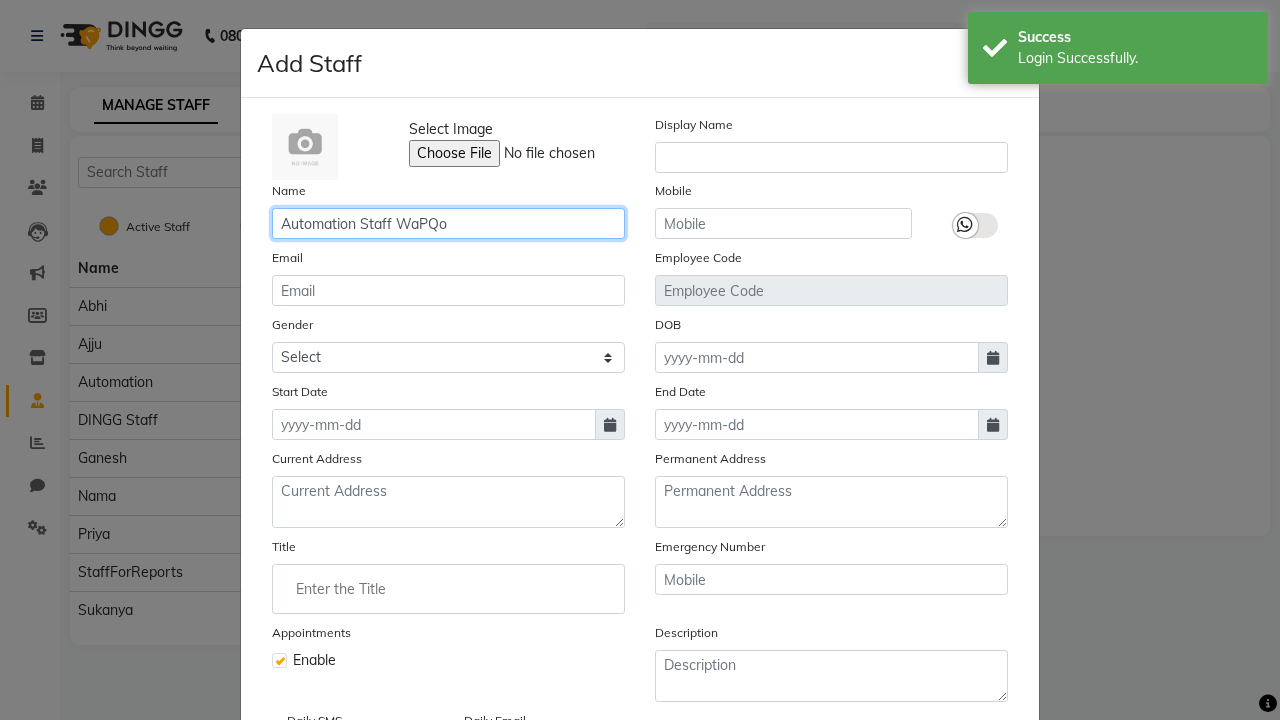 type on "Automation Staff WaPQo" 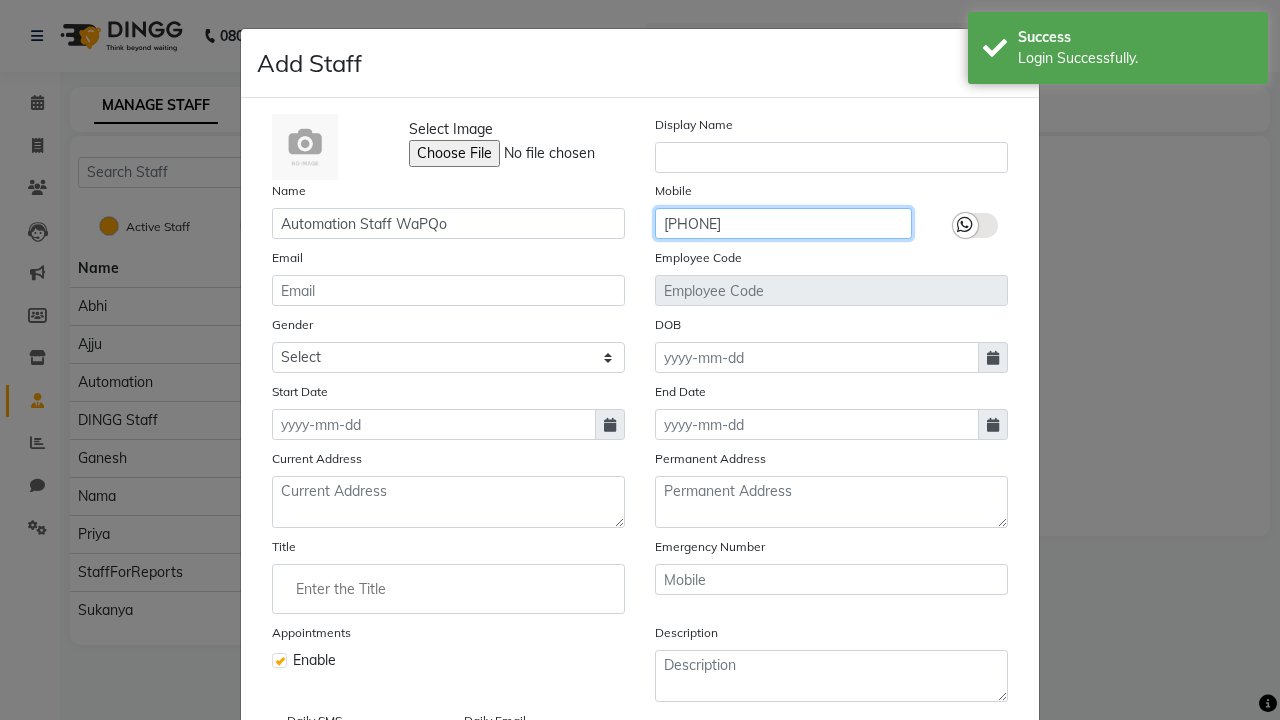 type on "[PHONE]" 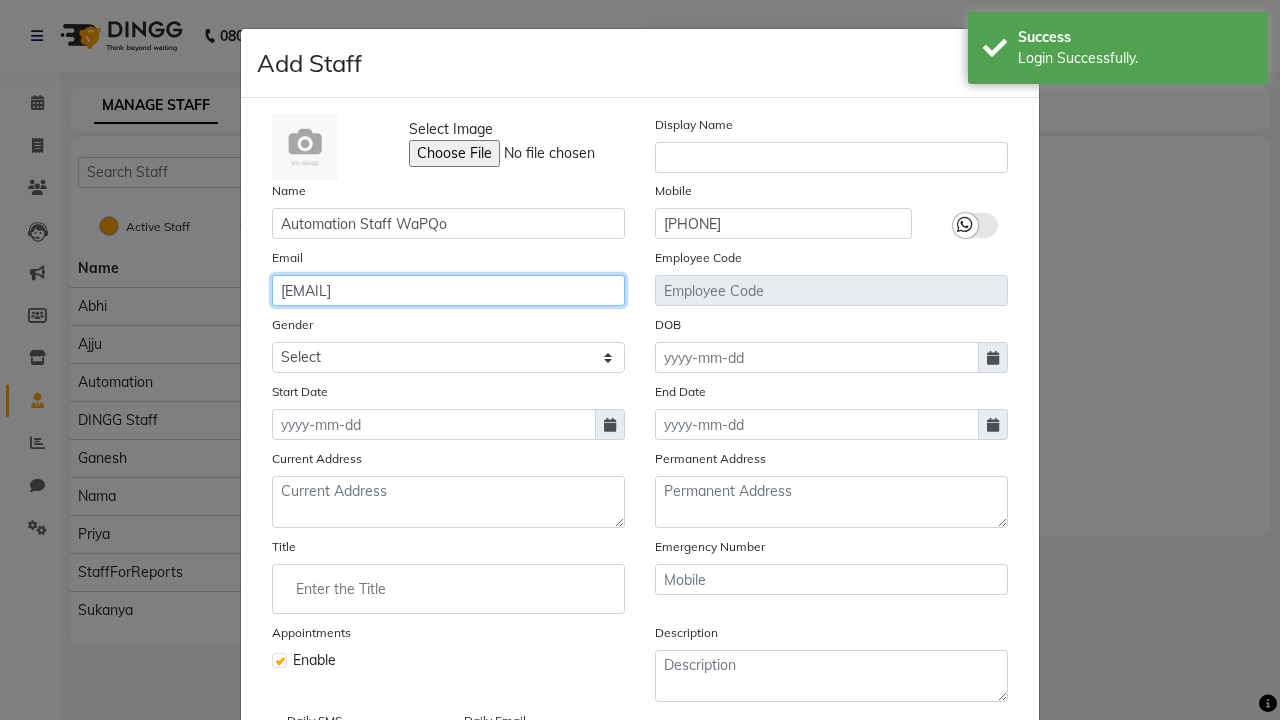type on "[EMAIL]" 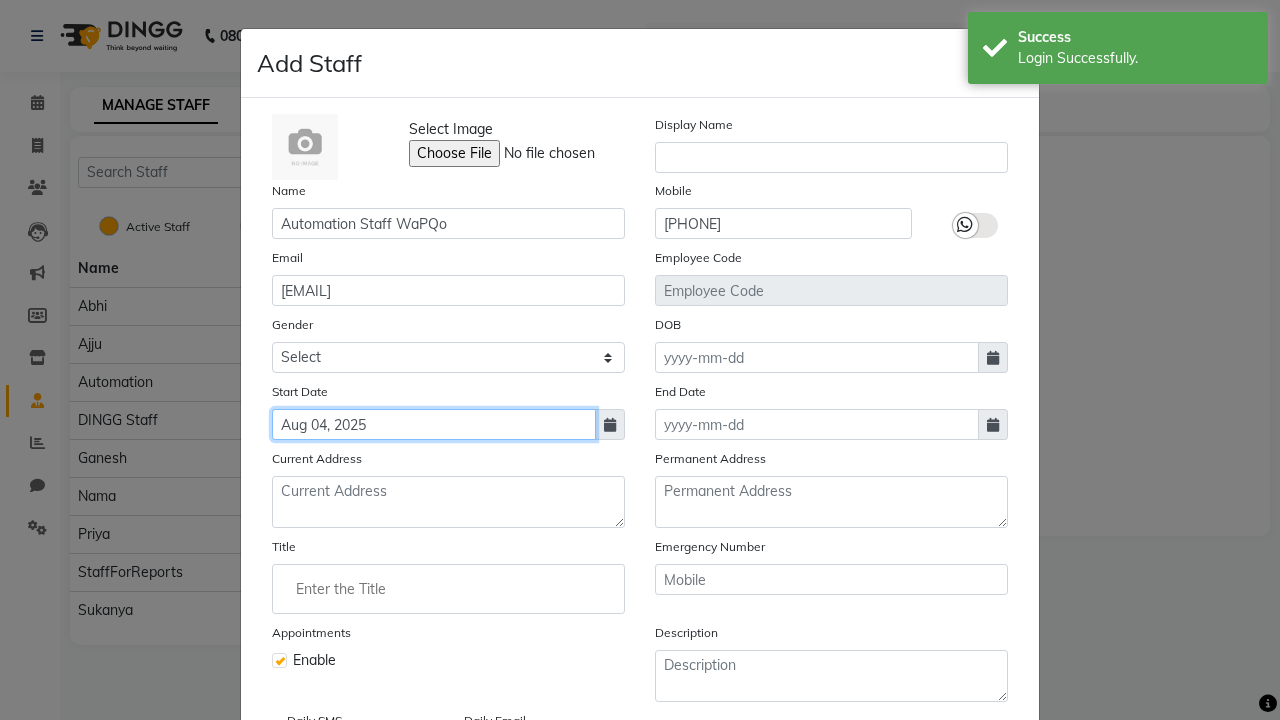 type on "Aug 04, 2025" 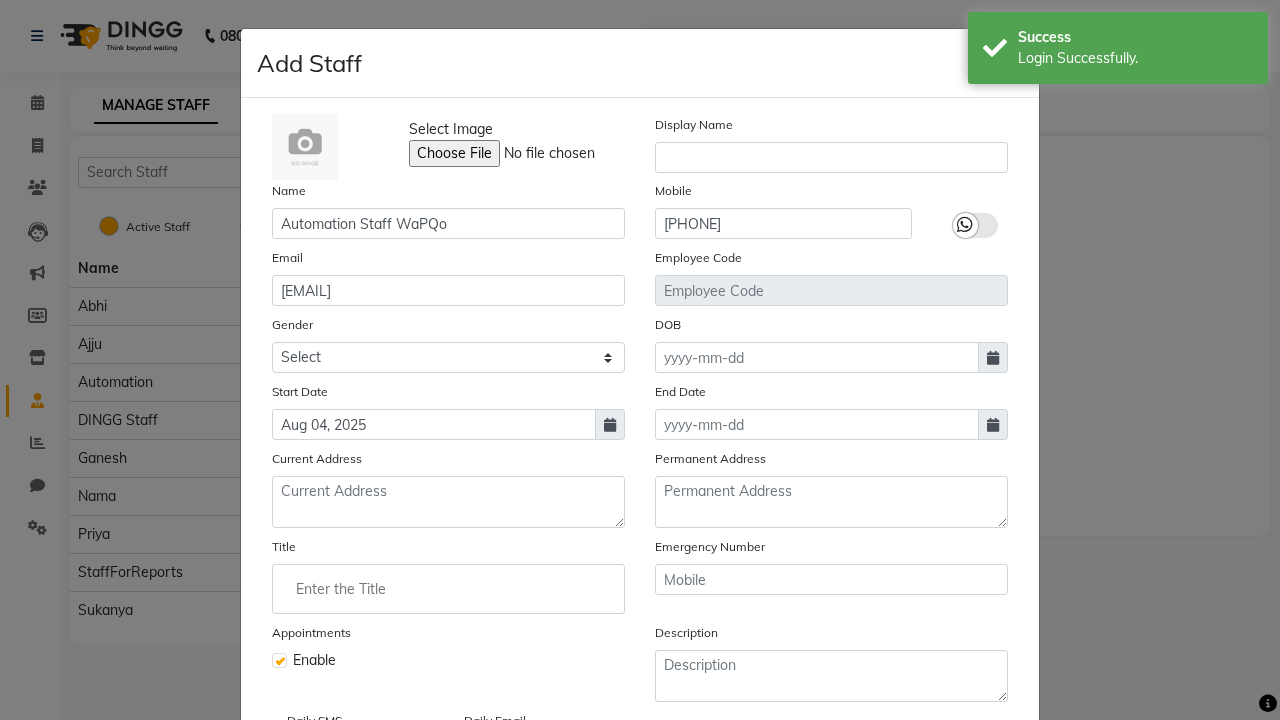 click on "Save" at bounding box center [988, 814] 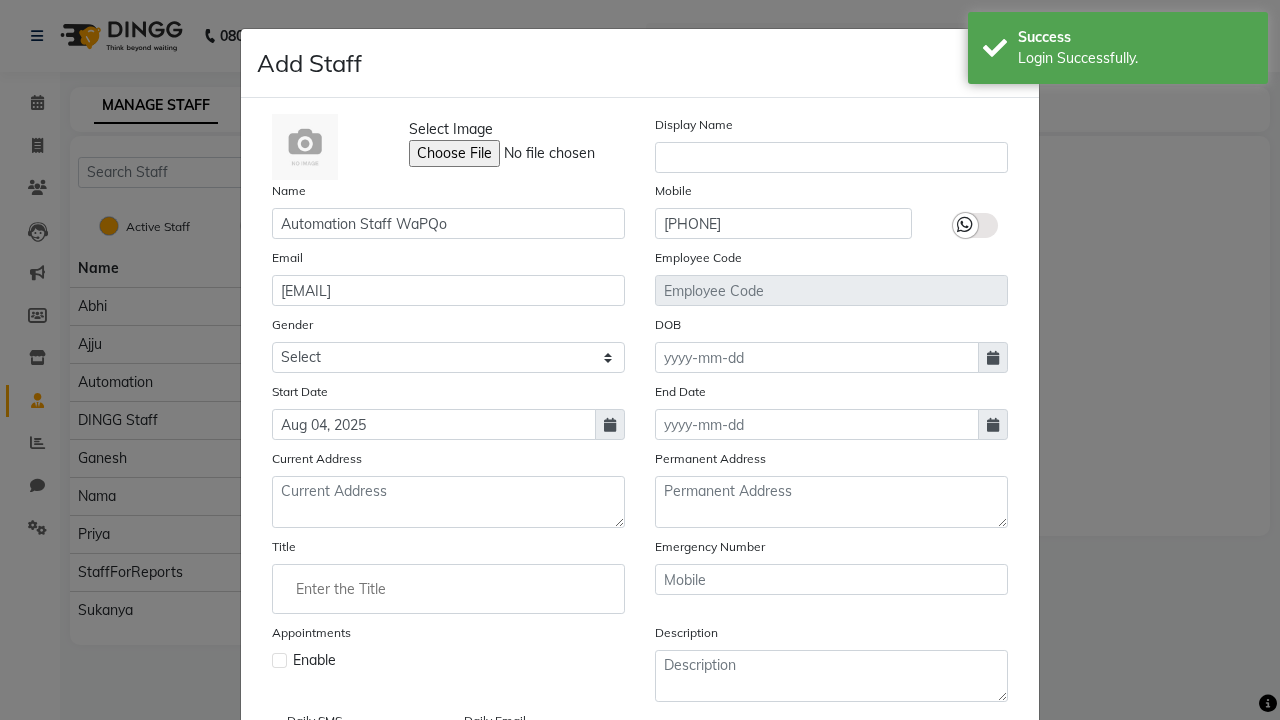 type 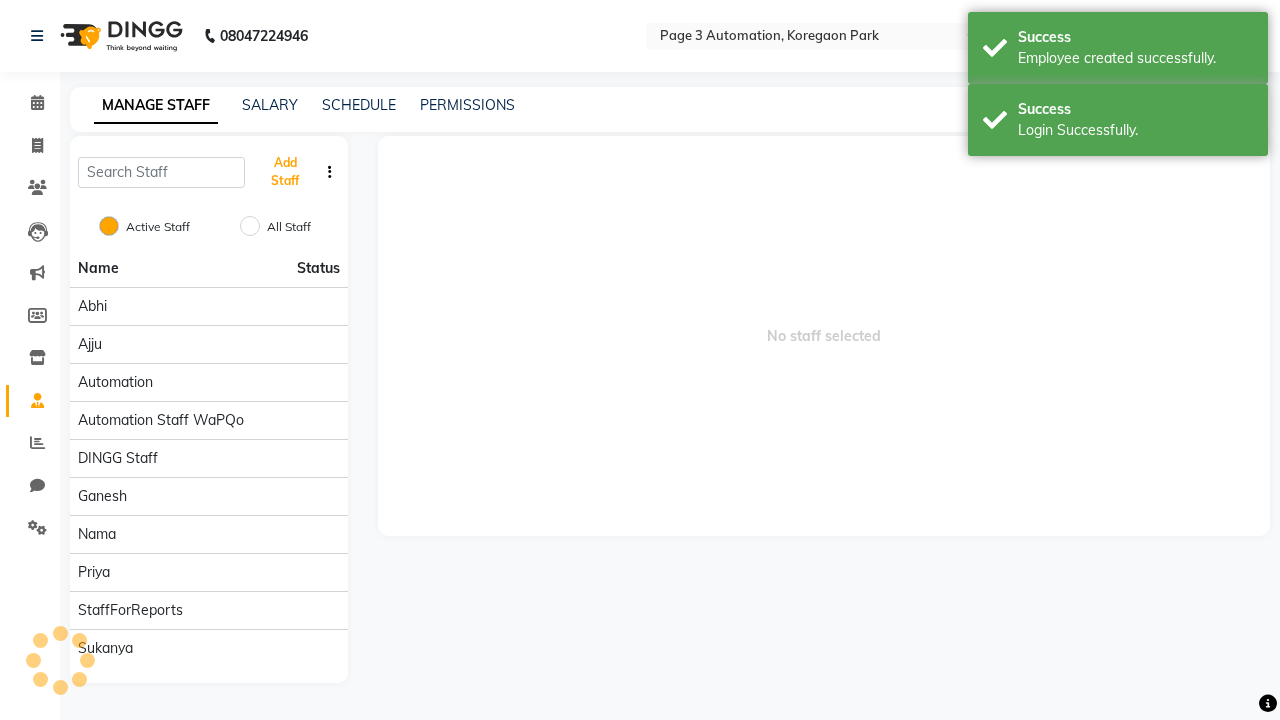 scroll, scrollTop: 162, scrollLeft: 0, axis: vertical 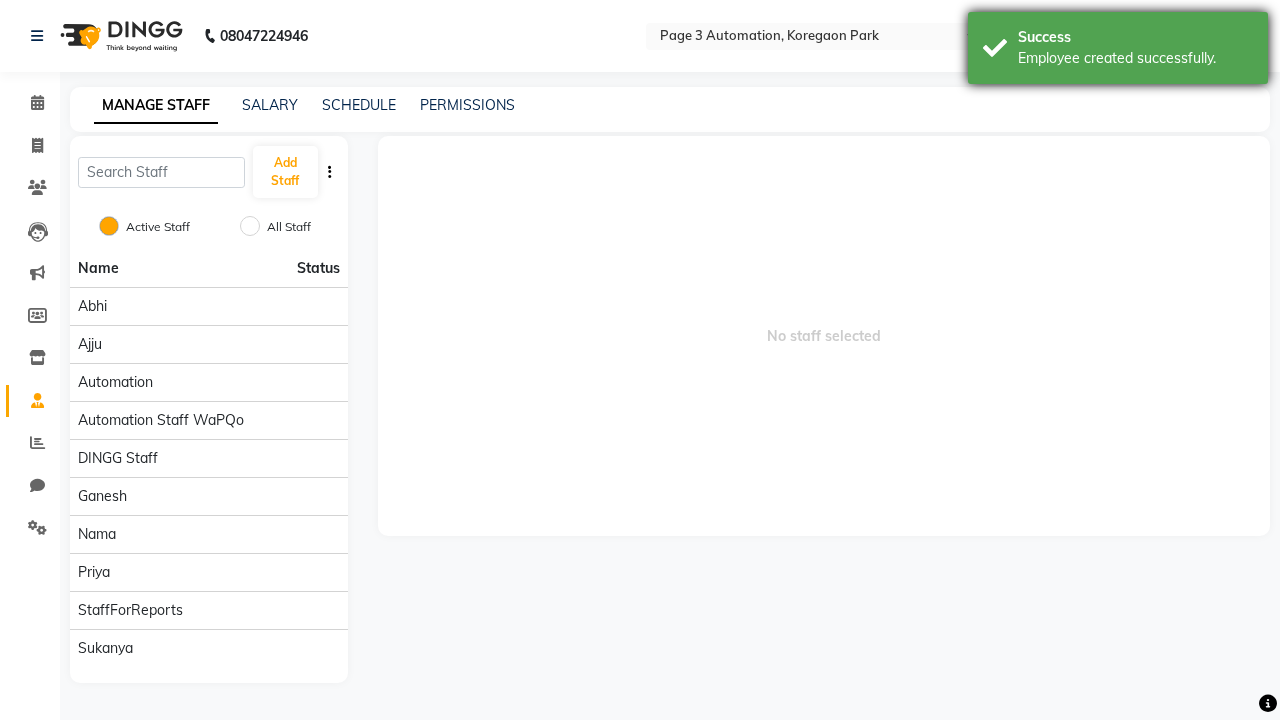 click on "Employee created successfully." at bounding box center (1135, 58) 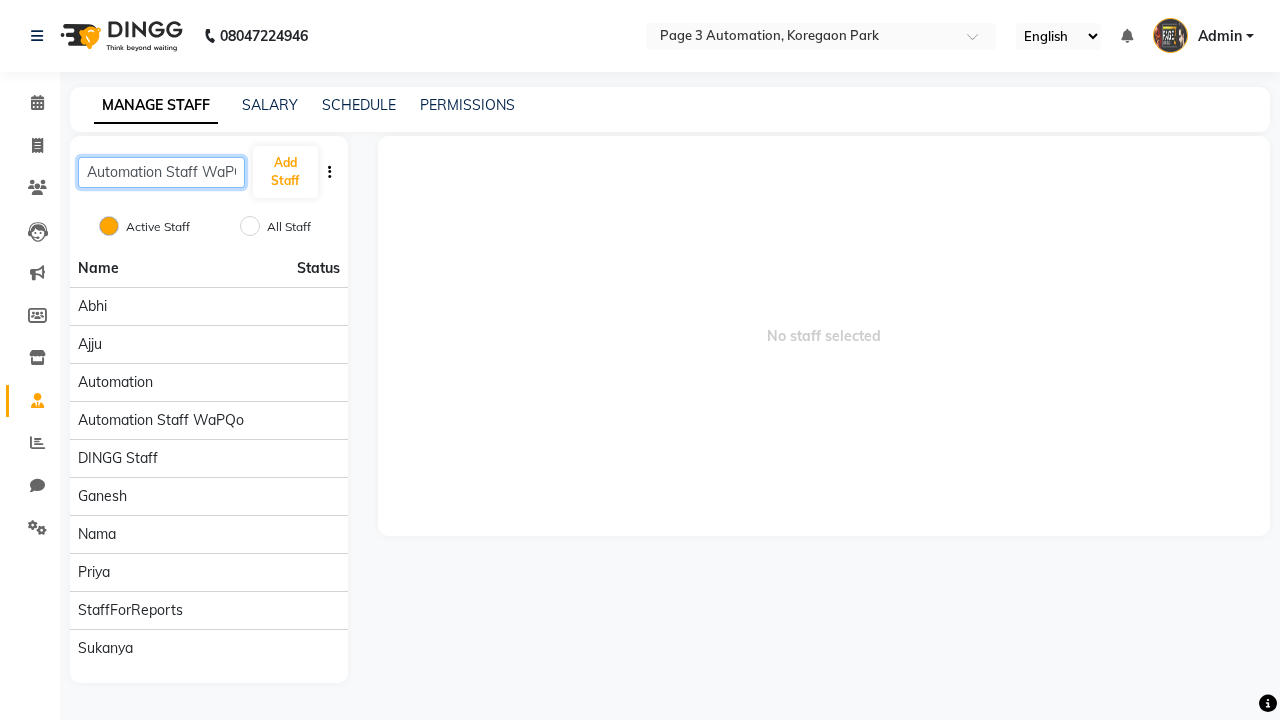 scroll, scrollTop: 0, scrollLeft: 17, axis: horizontal 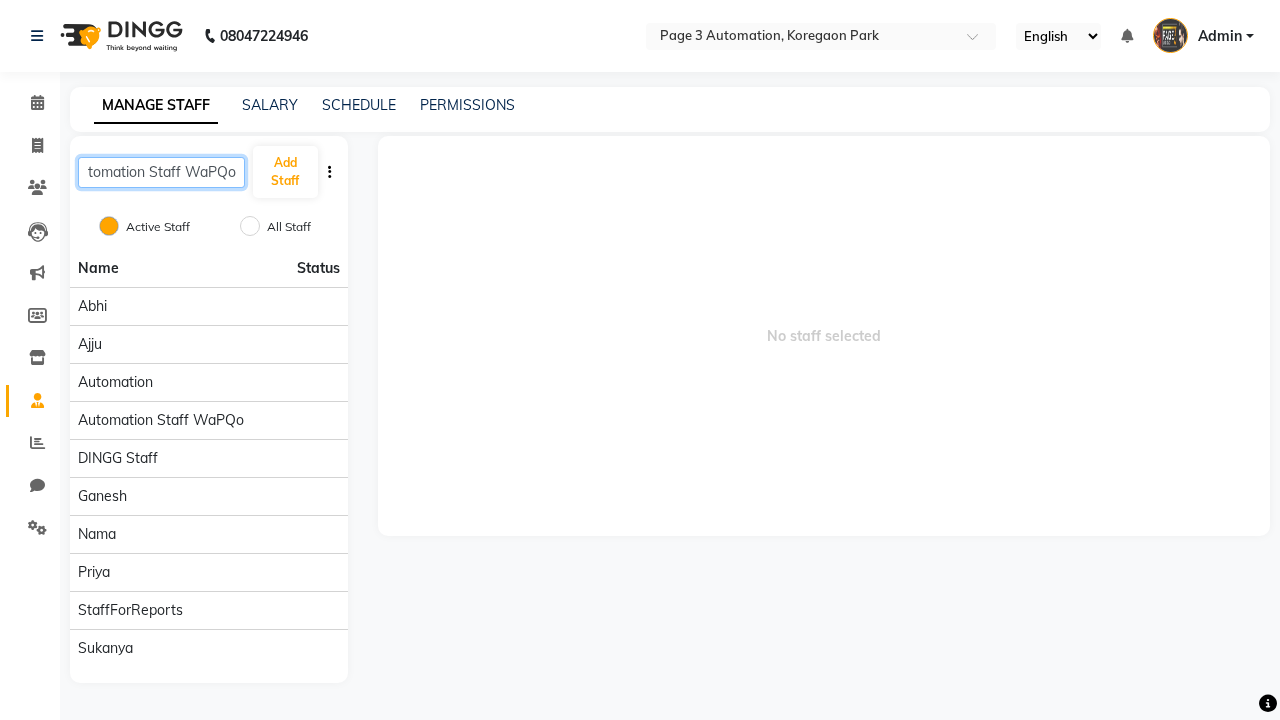 type on "Automation Staff WaPQo" 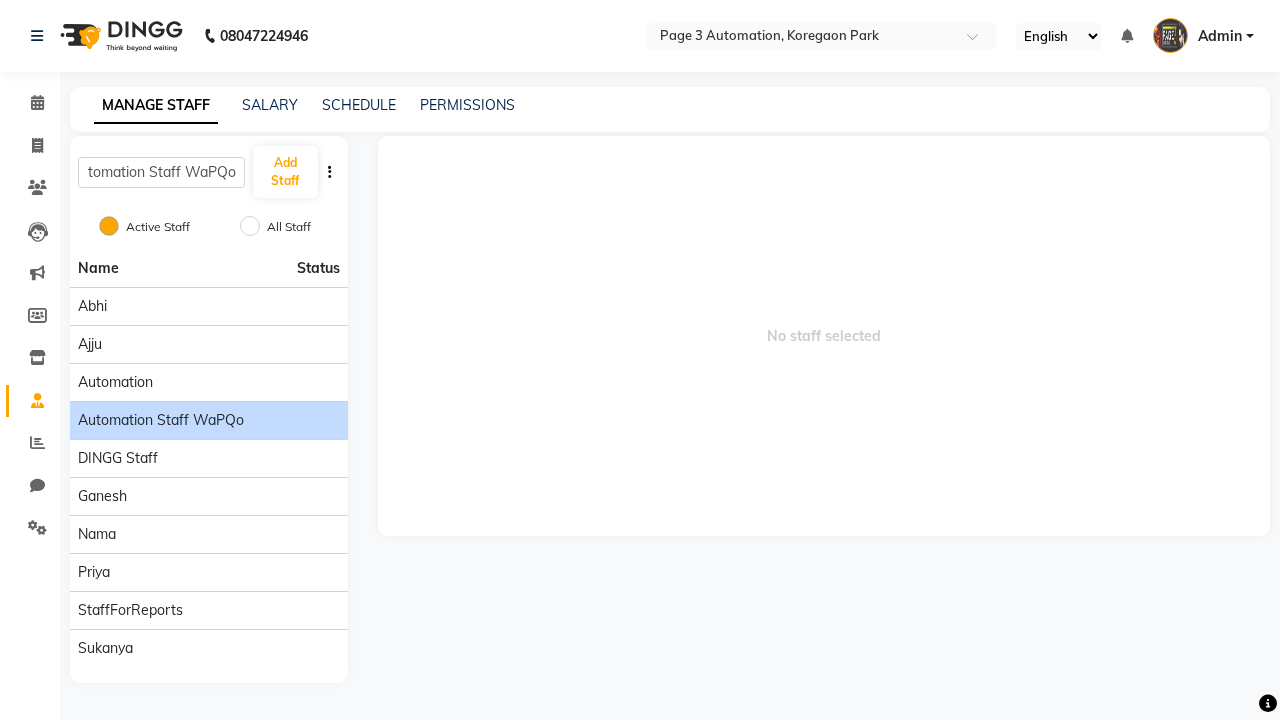 click on "Automation Staff WaPQo" 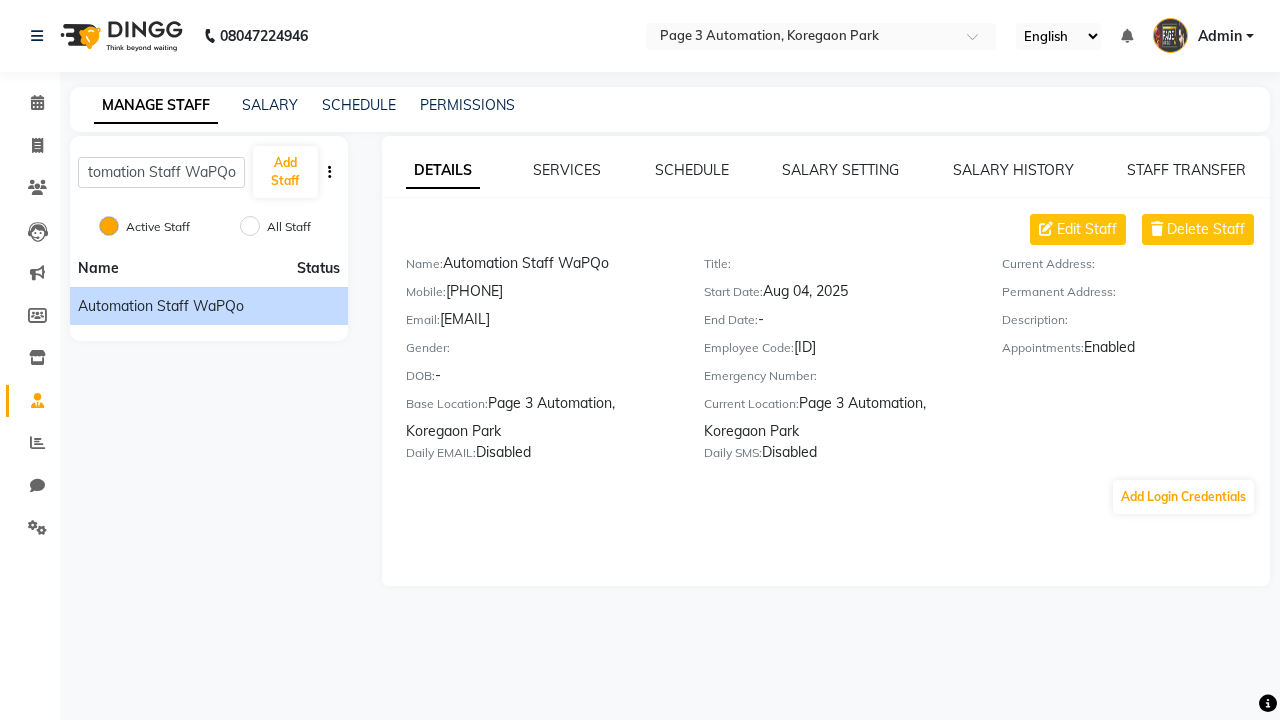 scroll, scrollTop: 0, scrollLeft: 0, axis: both 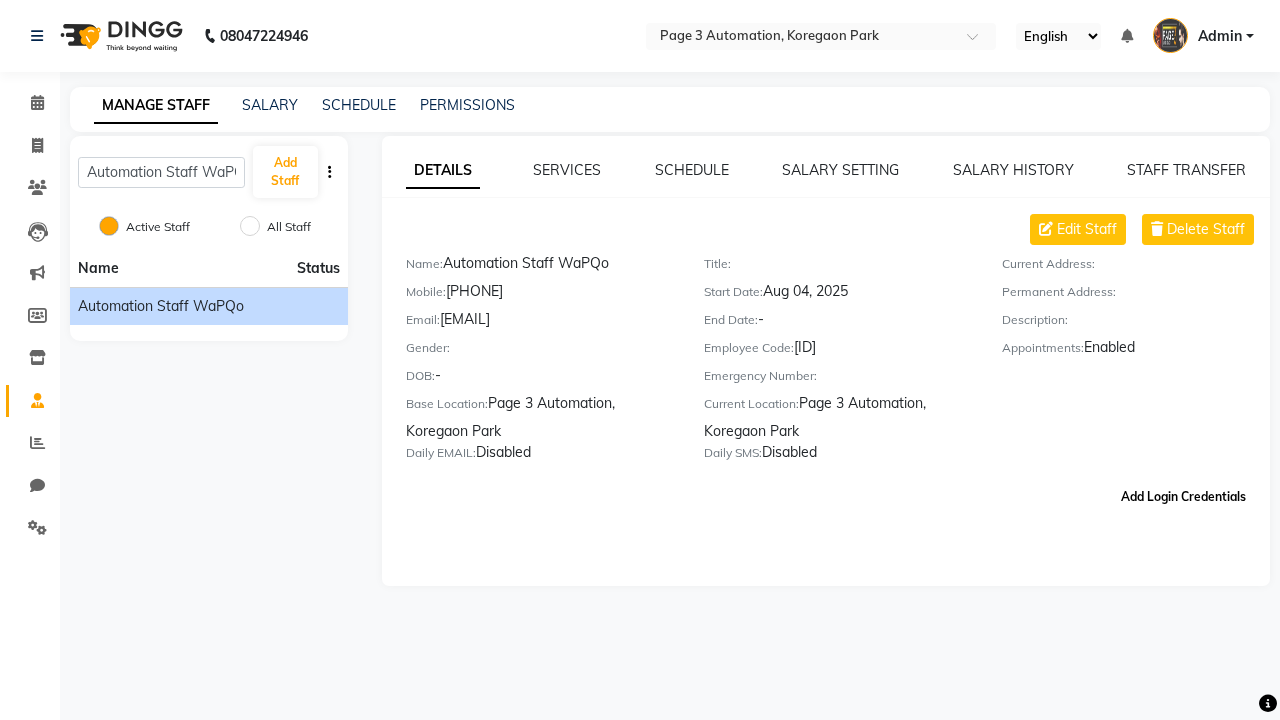 click on "Add Login Credentials" 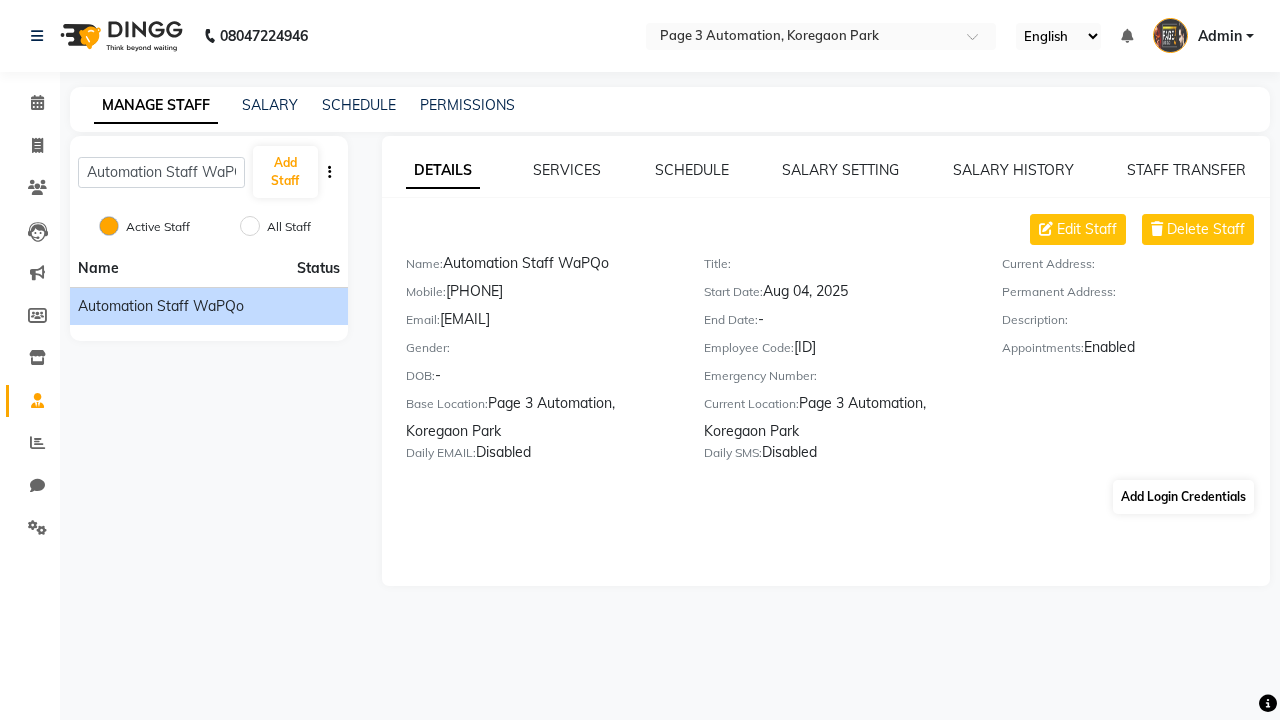 select on "4595" 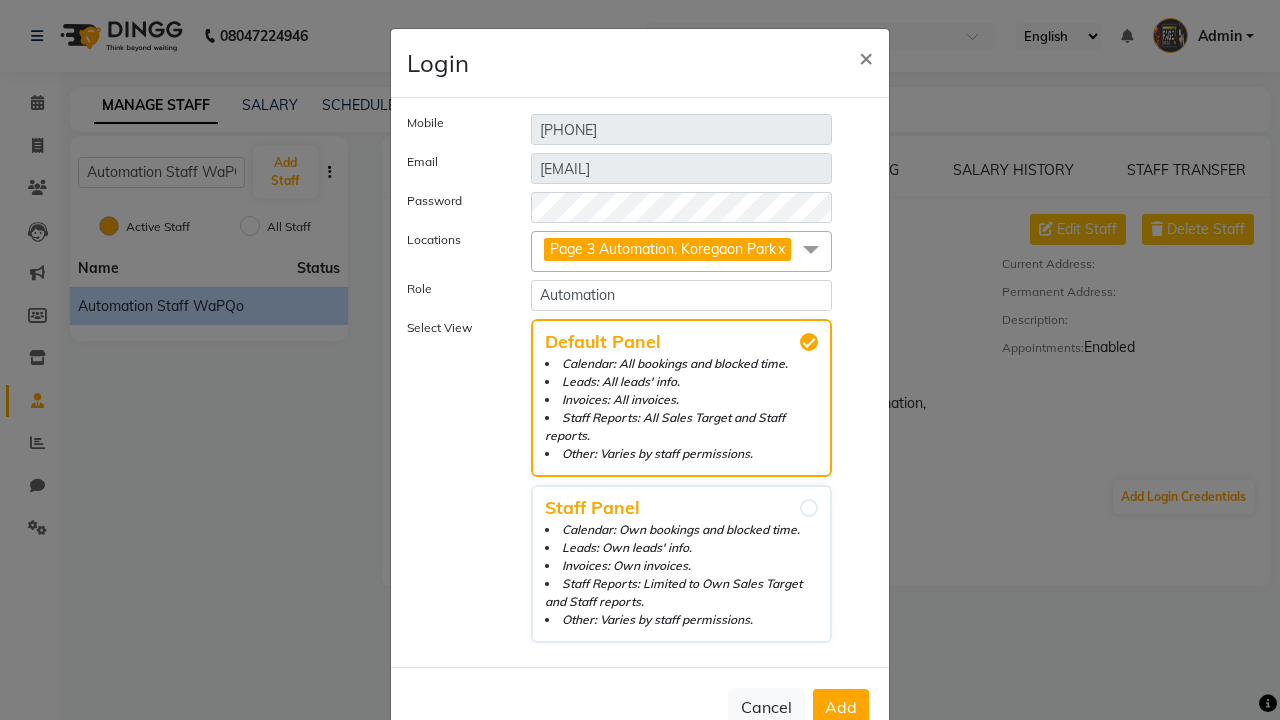 click on "Add" 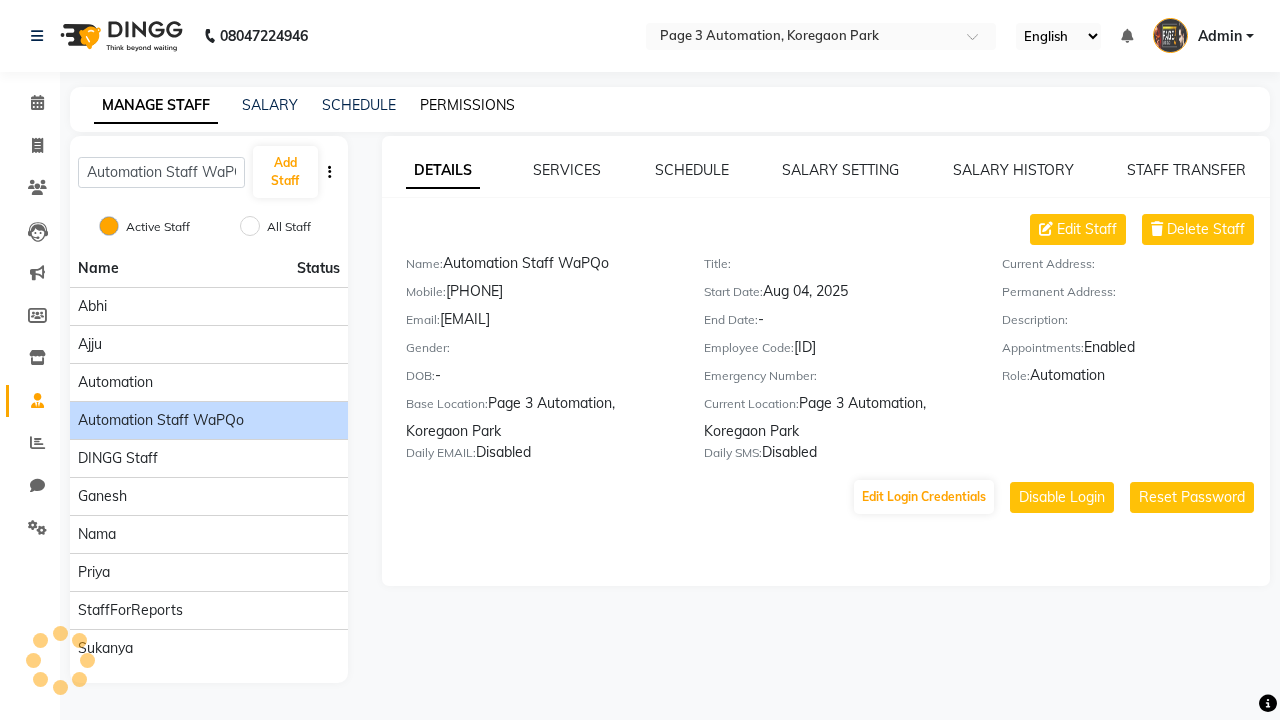 click on "PERMISSIONS" 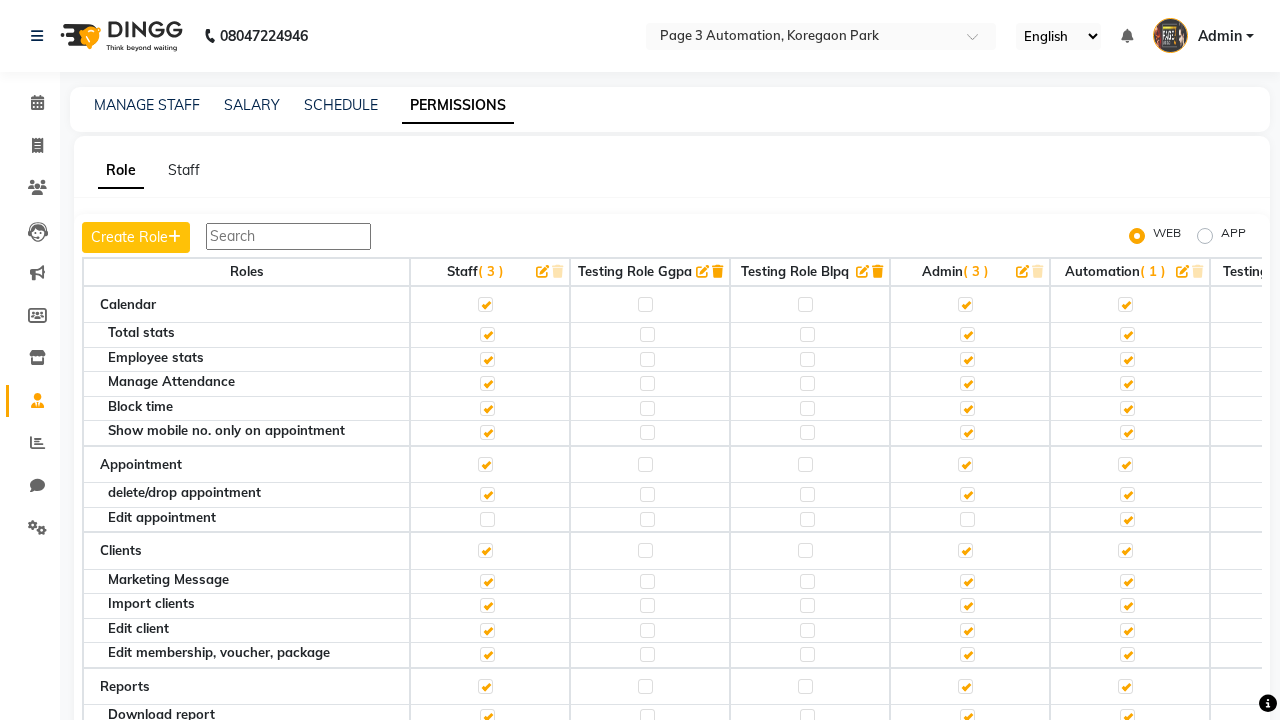 click 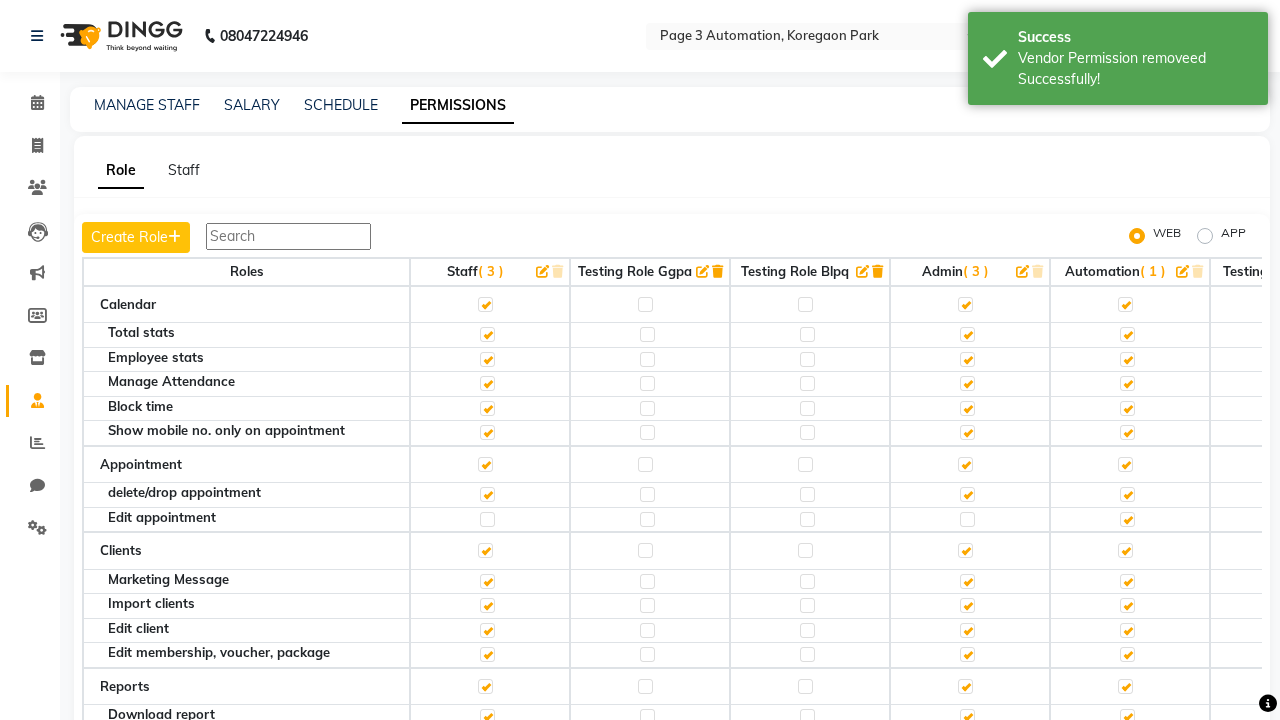 scroll, scrollTop: 3002, scrollLeft: 0, axis: vertical 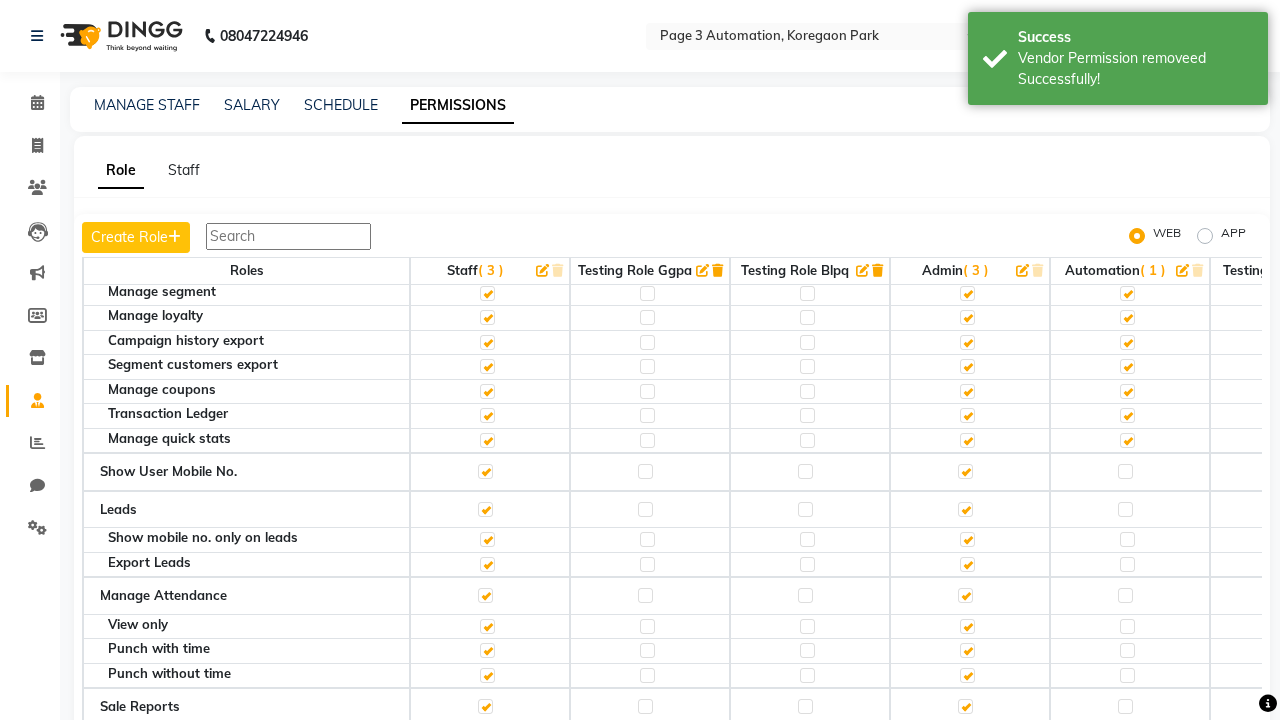 click 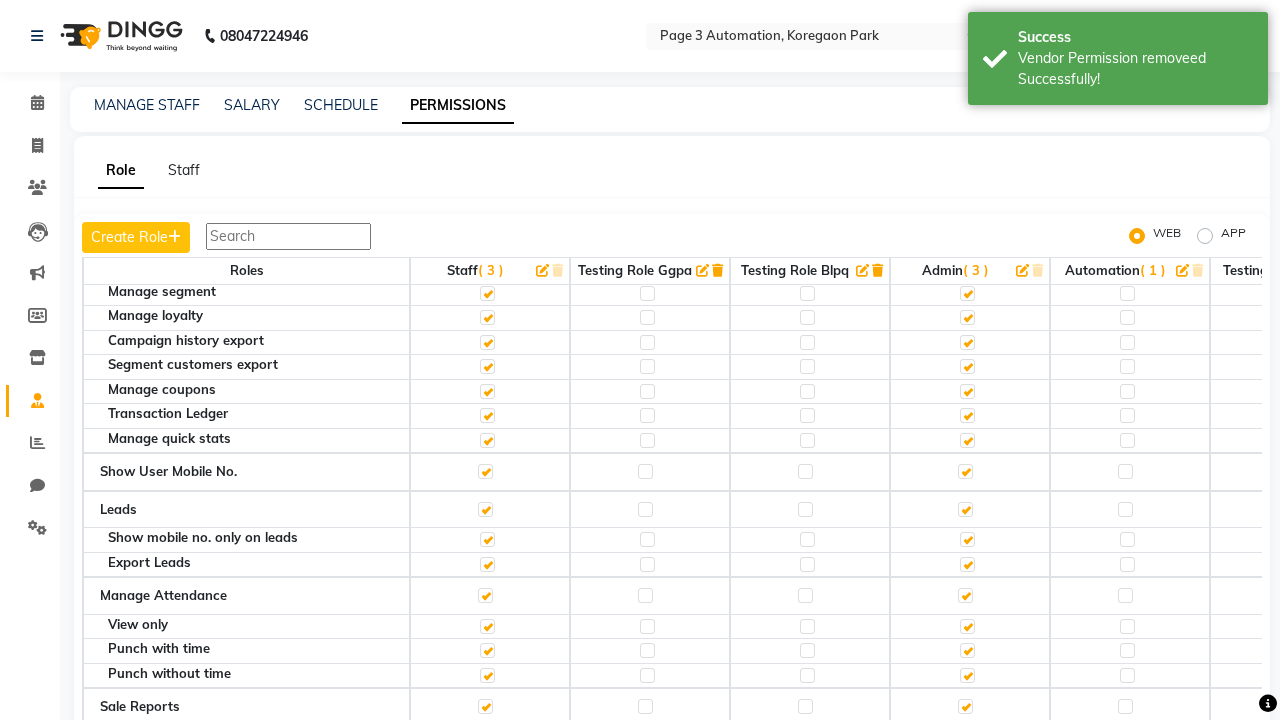 scroll, scrollTop: 2731, scrollLeft: 0, axis: vertical 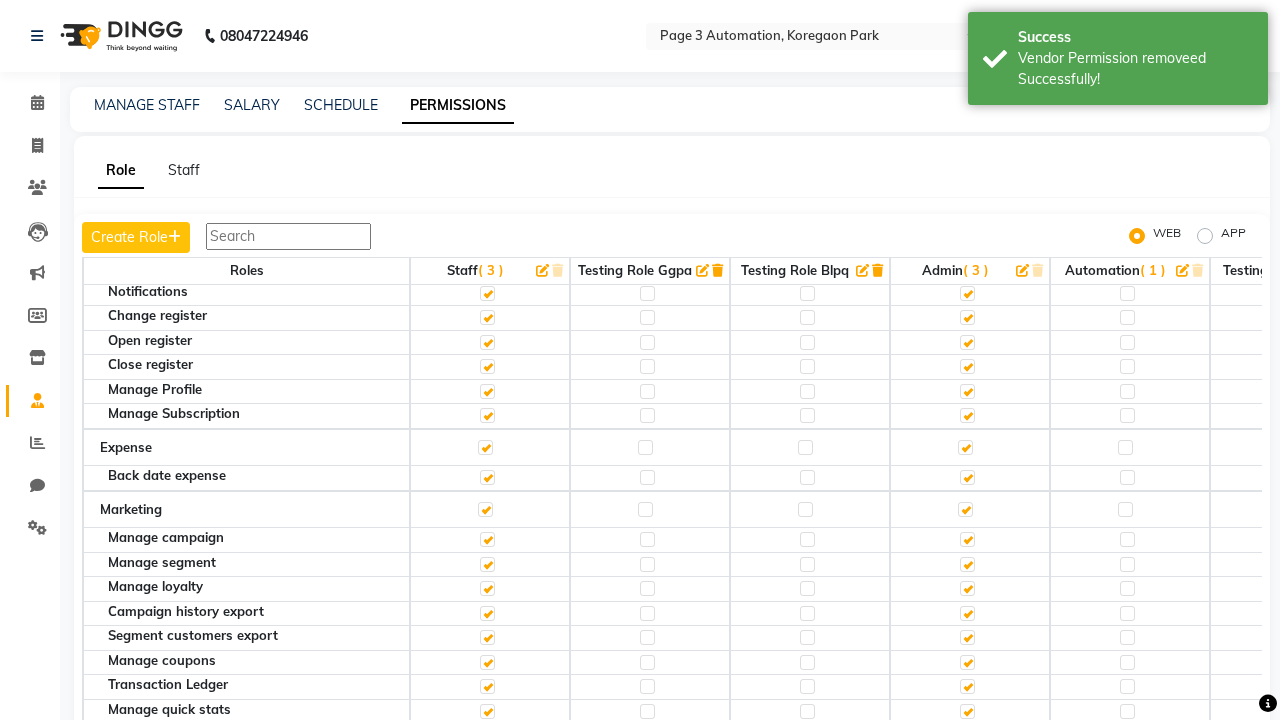 click 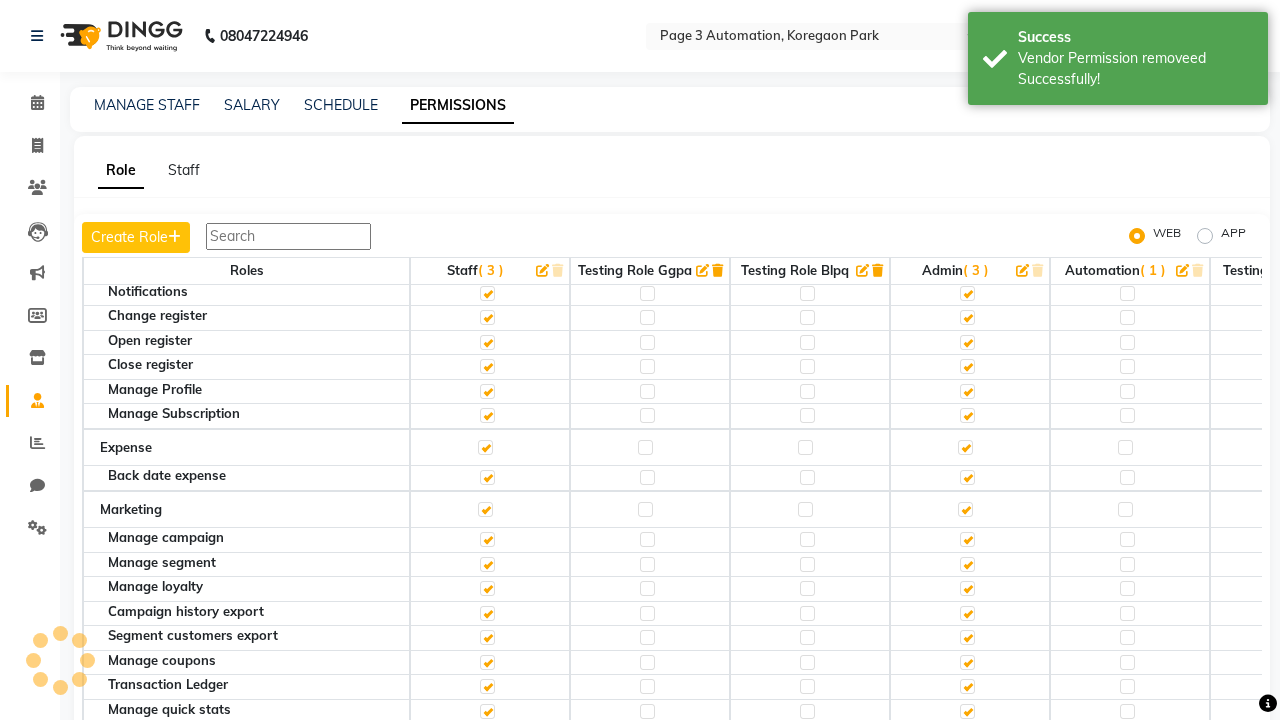 scroll, scrollTop: 6319, scrollLeft: 0, axis: vertical 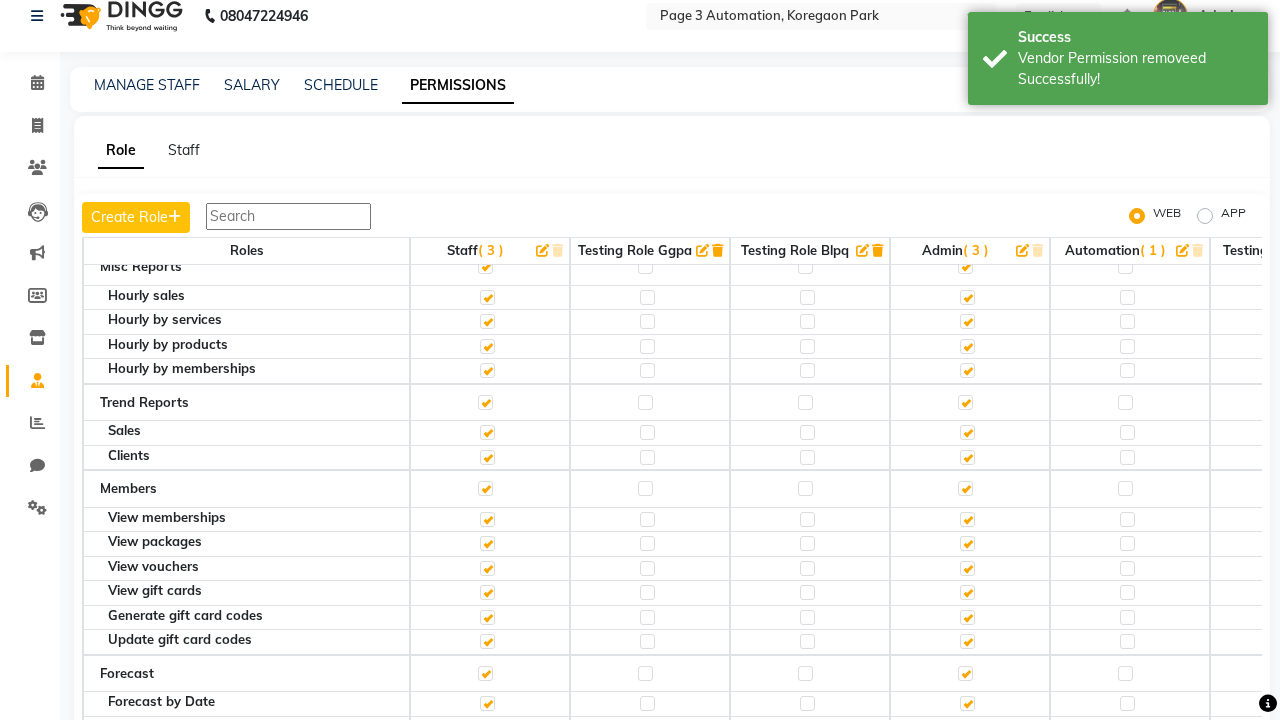 click on "Admin" at bounding box center [1220, 16] 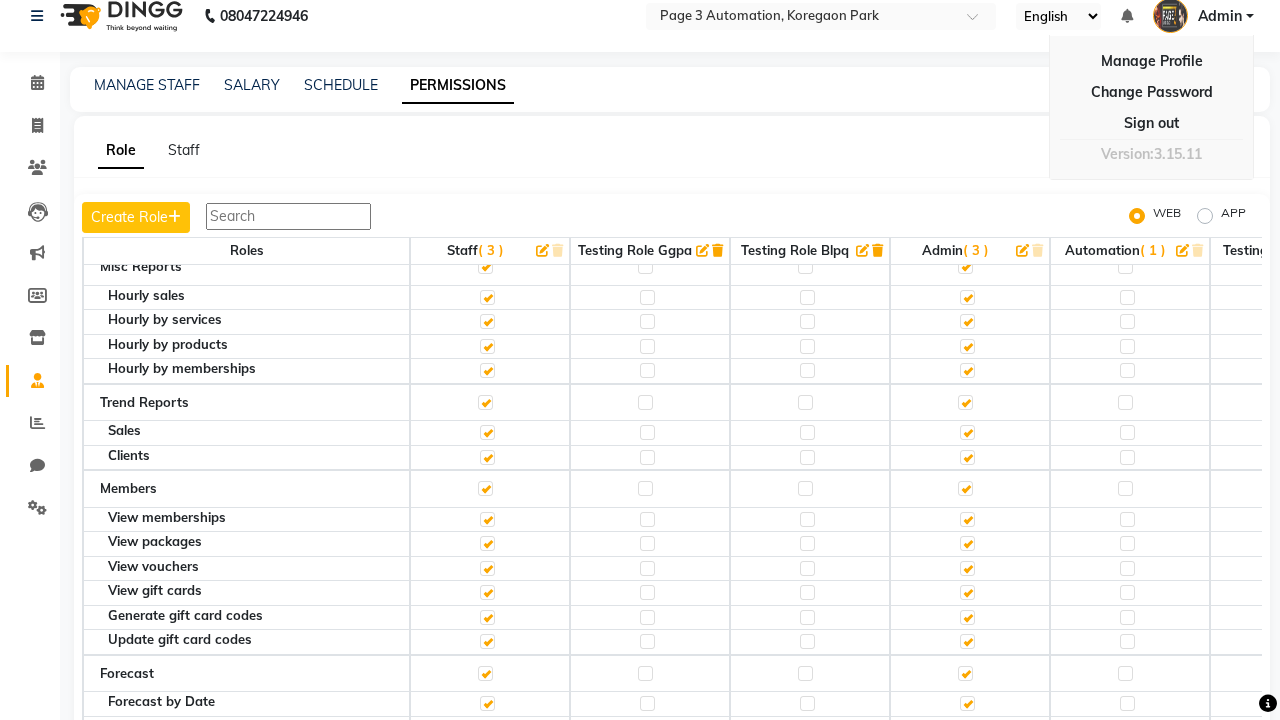 scroll, scrollTop: 19, scrollLeft: 0, axis: vertical 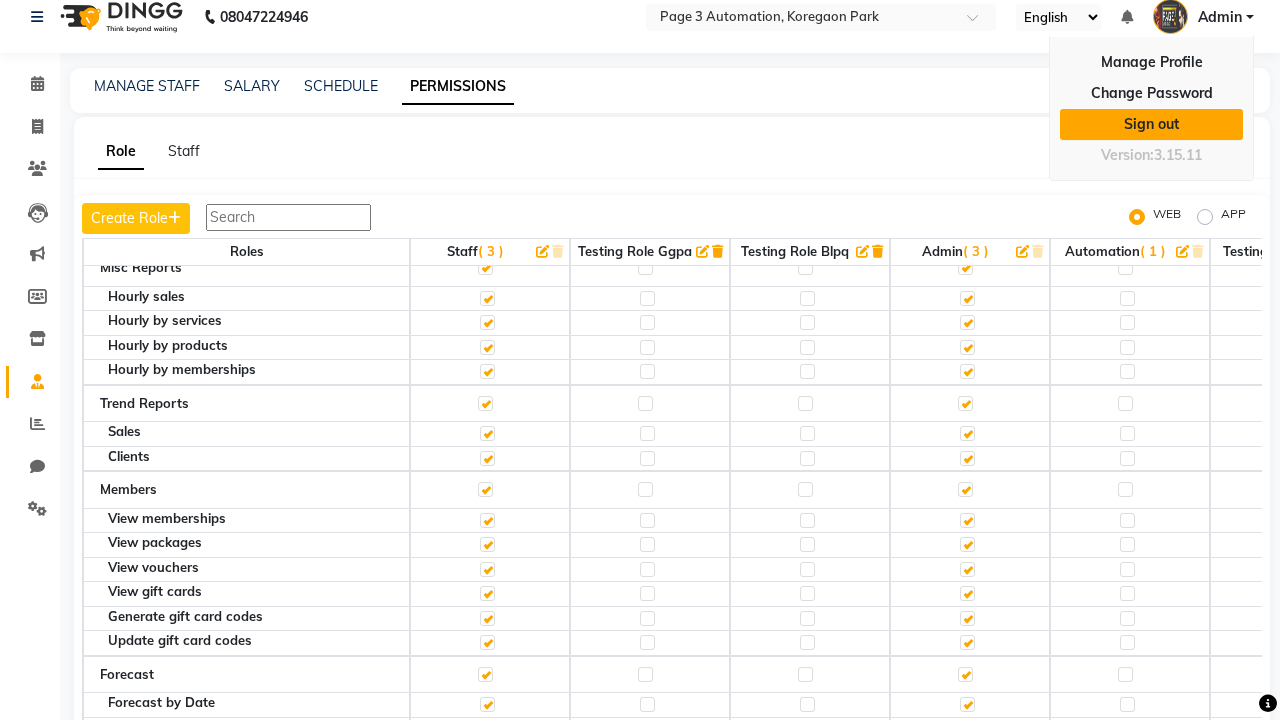 click on "Sign out" at bounding box center [1151, 124] 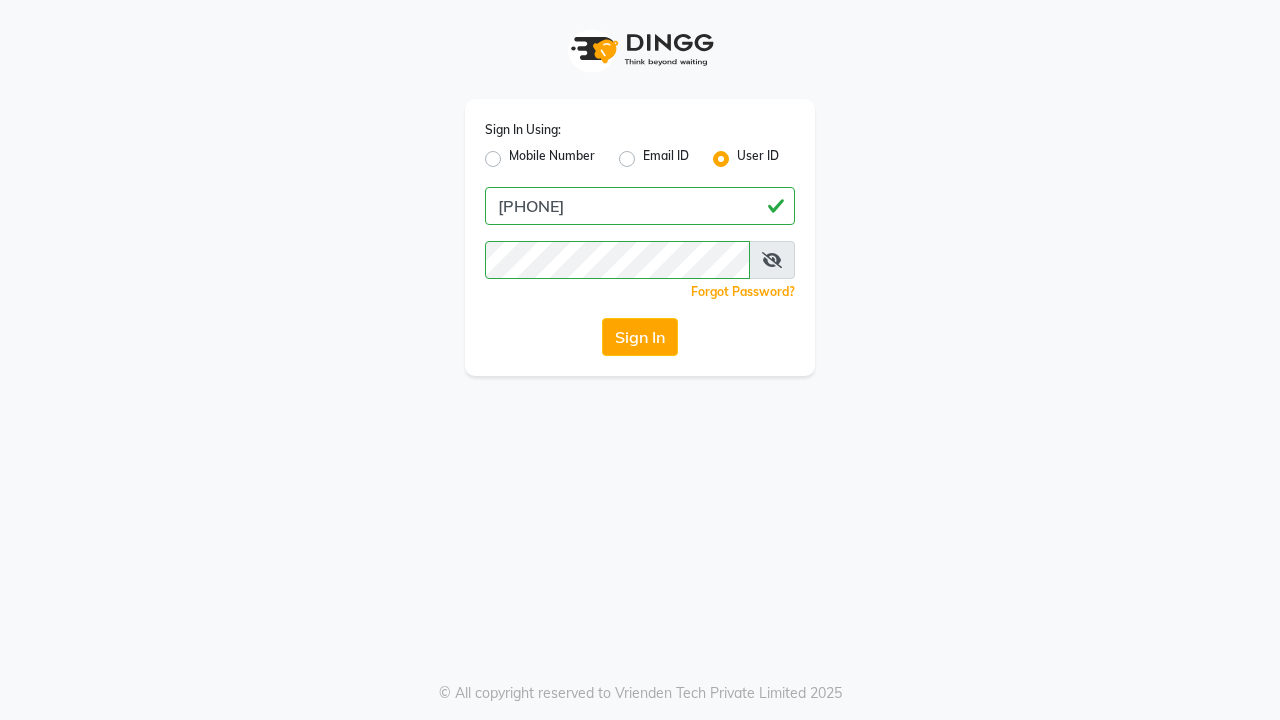 scroll, scrollTop: 0, scrollLeft: 0, axis: both 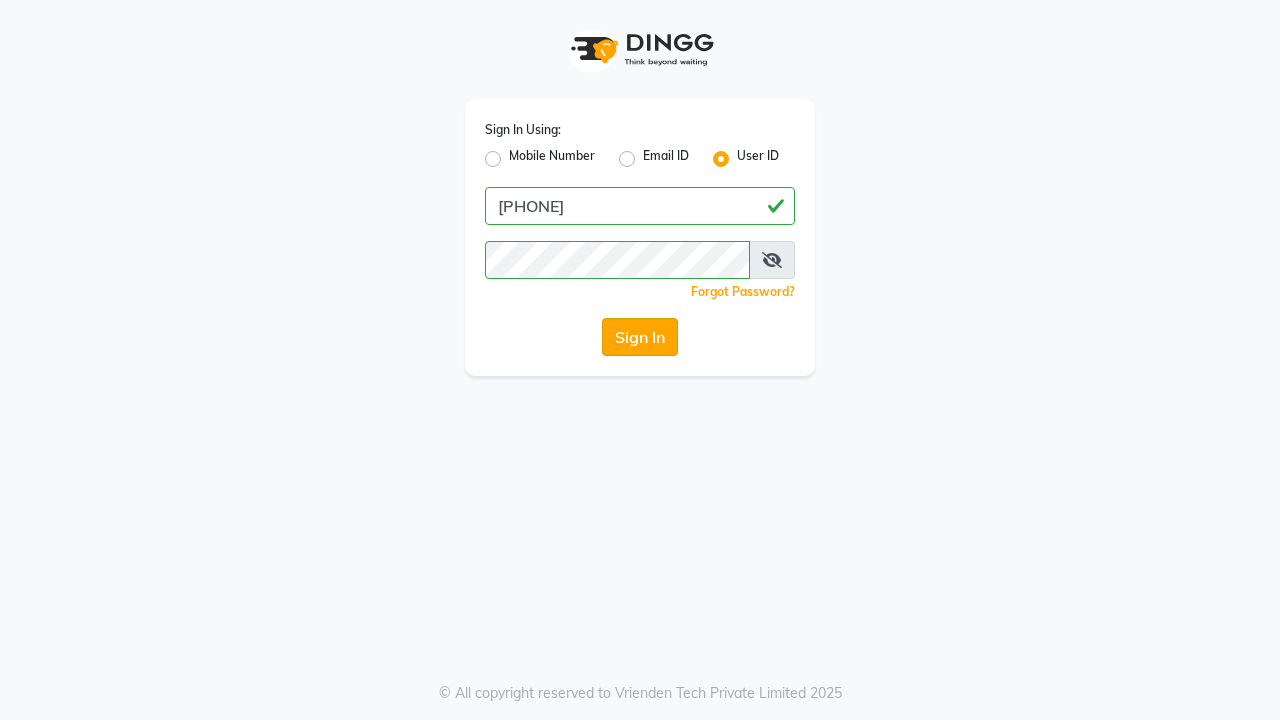 click on "Sign In" 